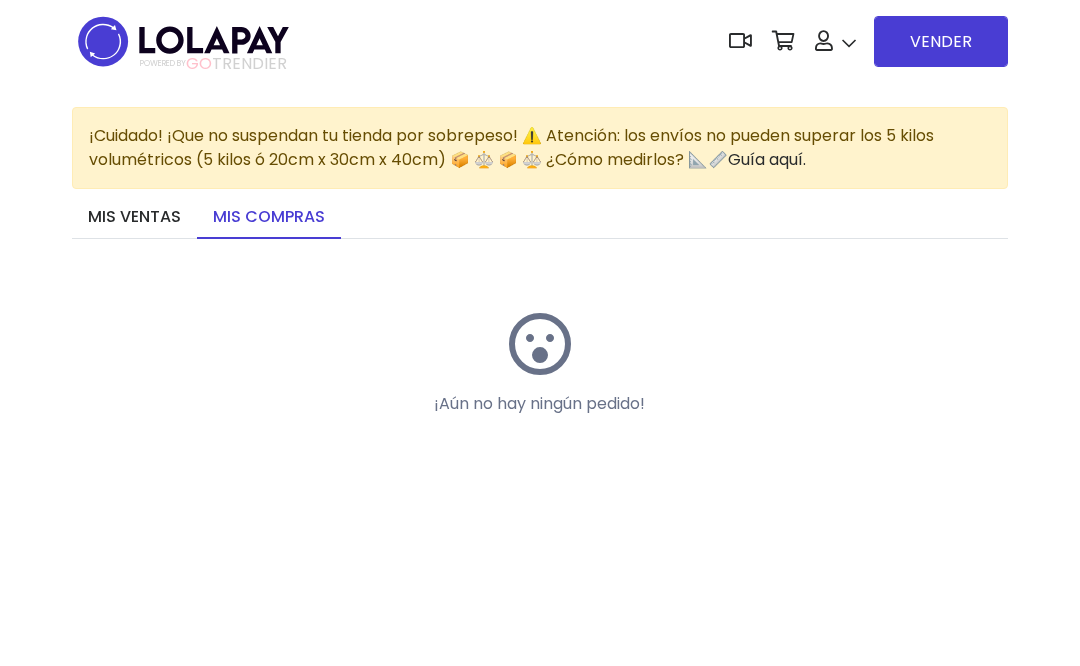 scroll, scrollTop: 0, scrollLeft: 0, axis: both 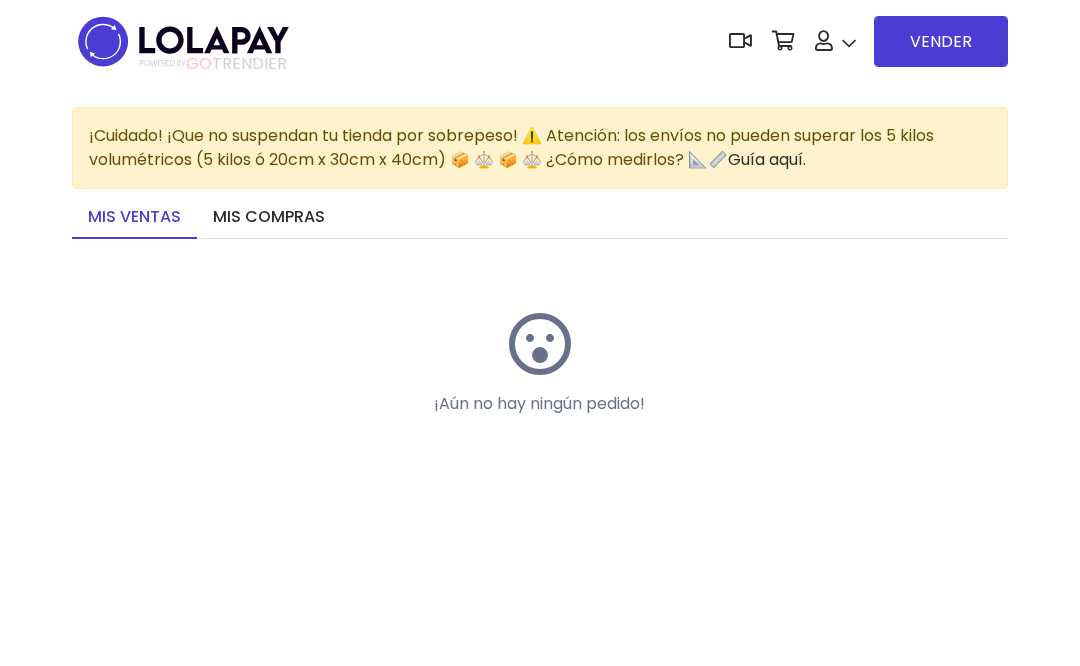 click on "Mis ventas" at bounding box center [134, 218] 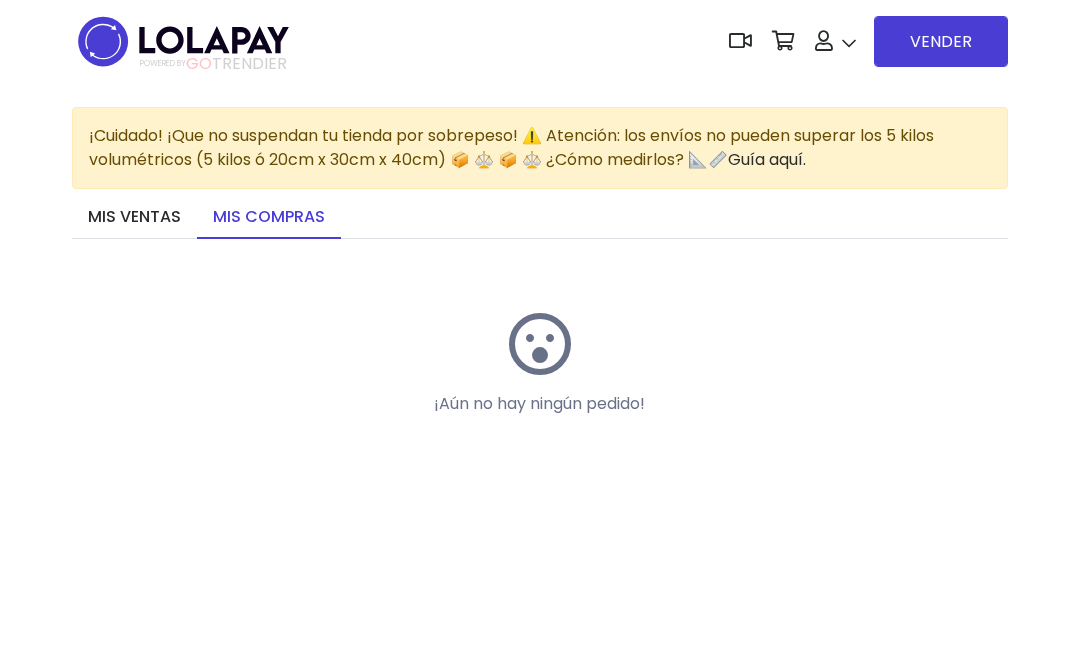 scroll, scrollTop: -99, scrollLeft: 0, axis: vertical 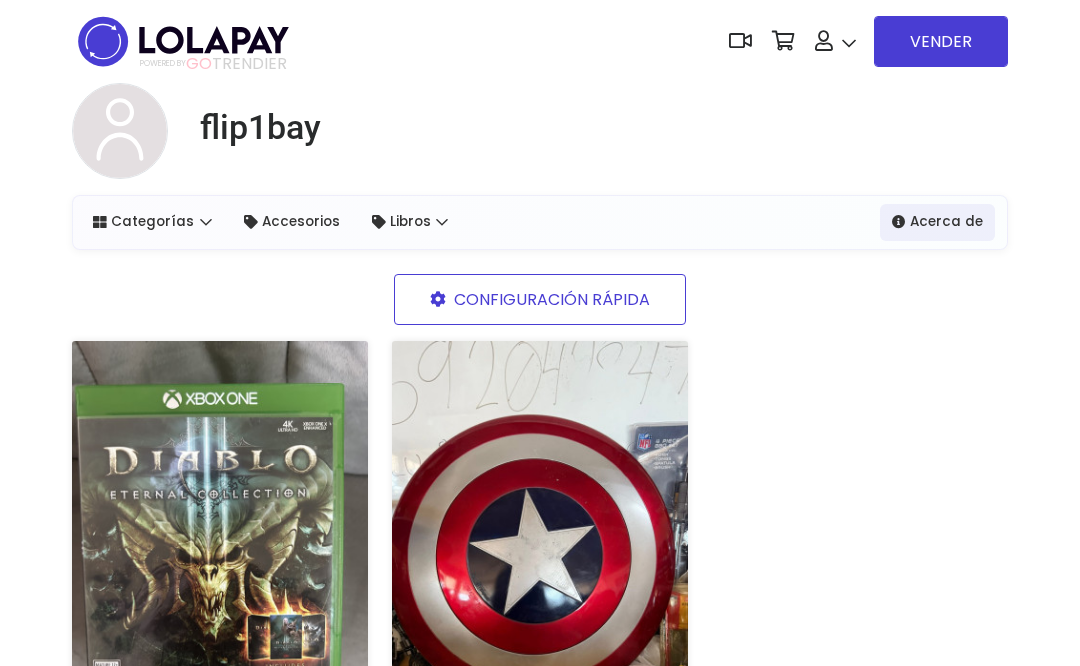 click on "VENDER" at bounding box center (941, 41) 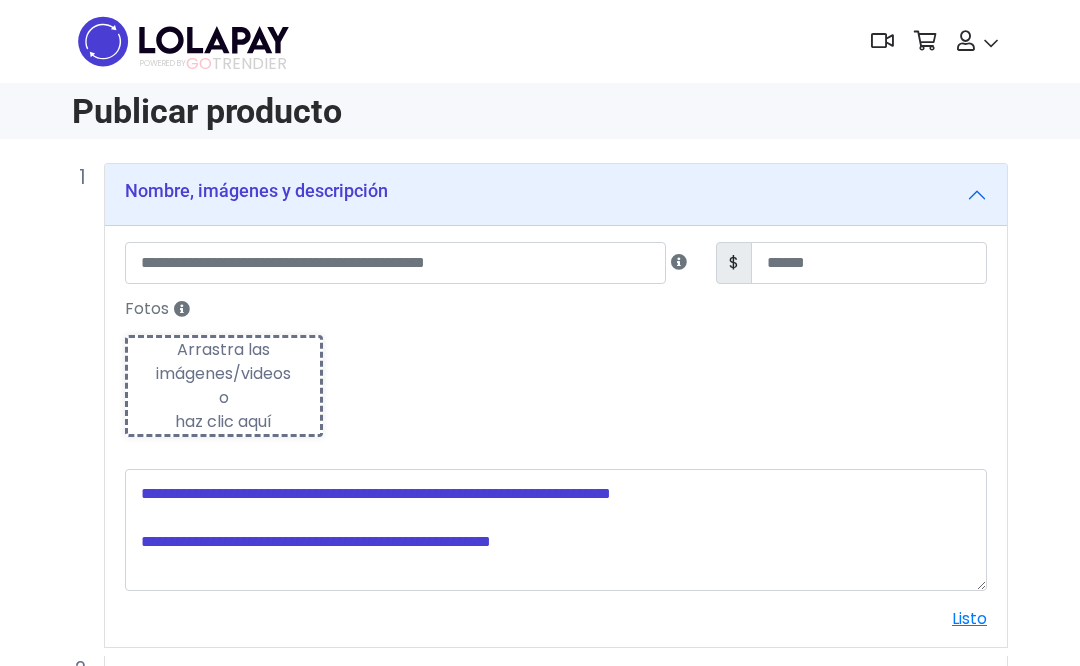 scroll, scrollTop: 0, scrollLeft: 0, axis: both 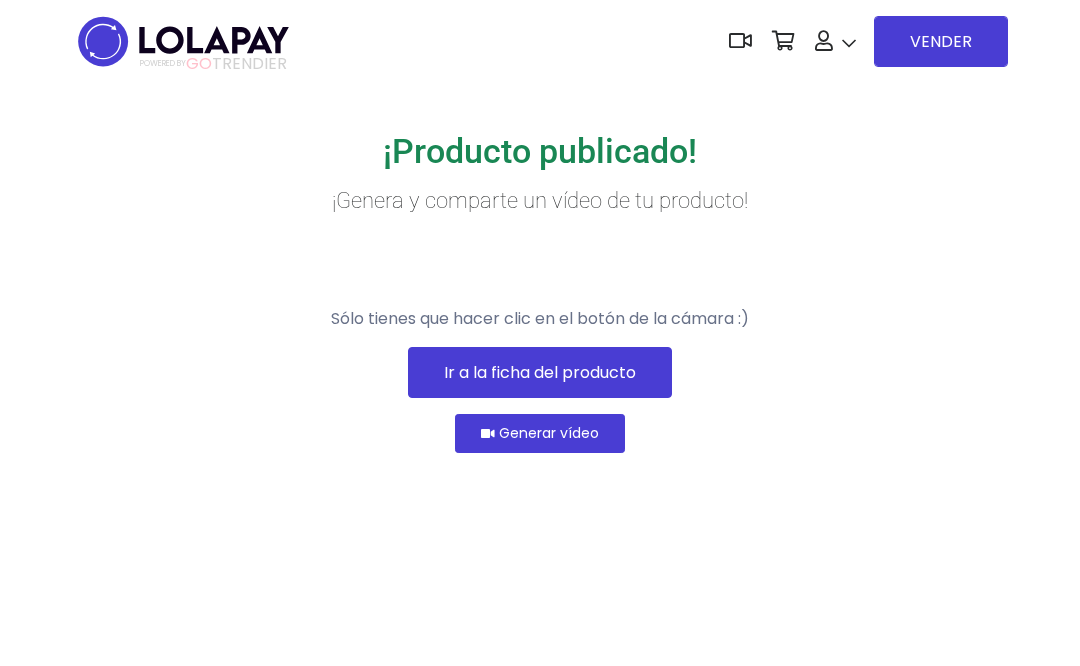 click on "Ir a la ficha del producto" at bounding box center (540, 372) 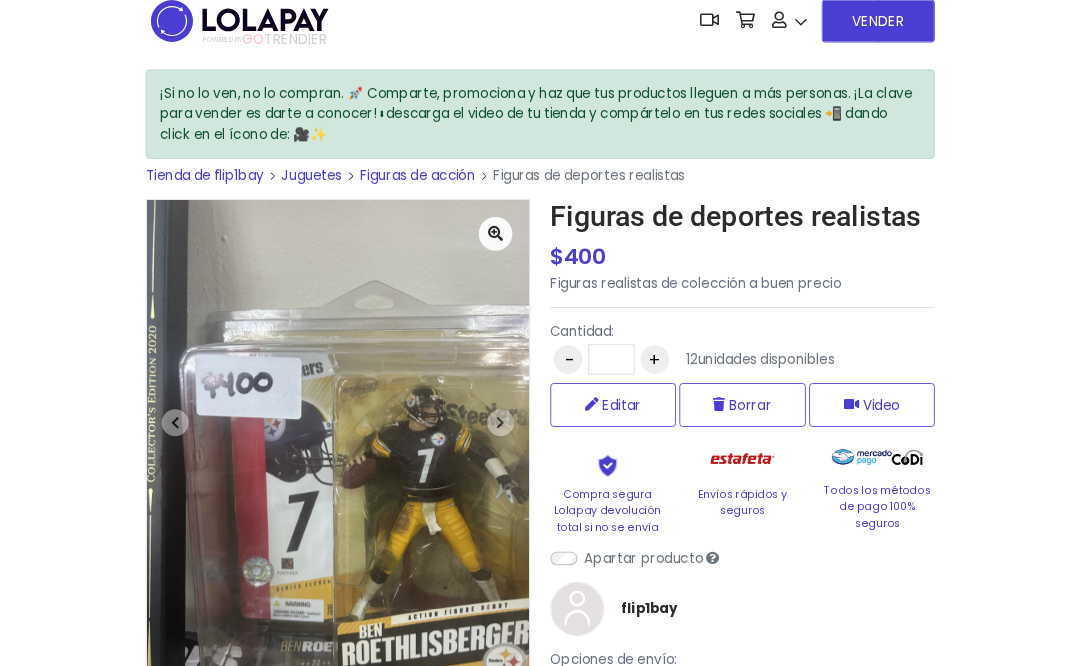 scroll, scrollTop: 0, scrollLeft: 0, axis: both 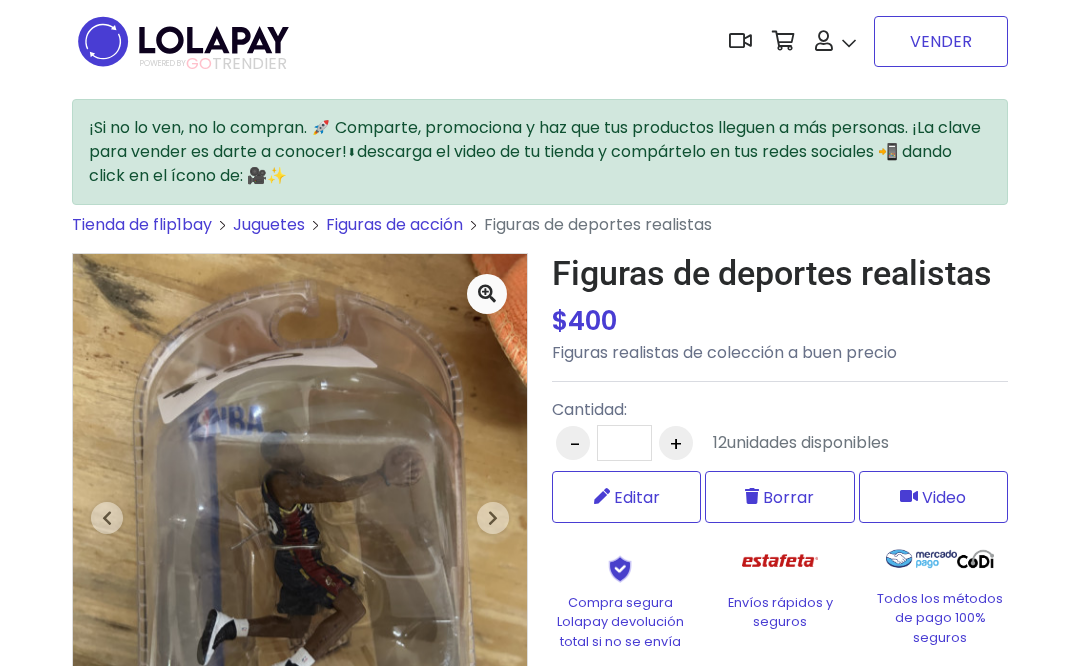click on "VENDER" at bounding box center (941, 41) 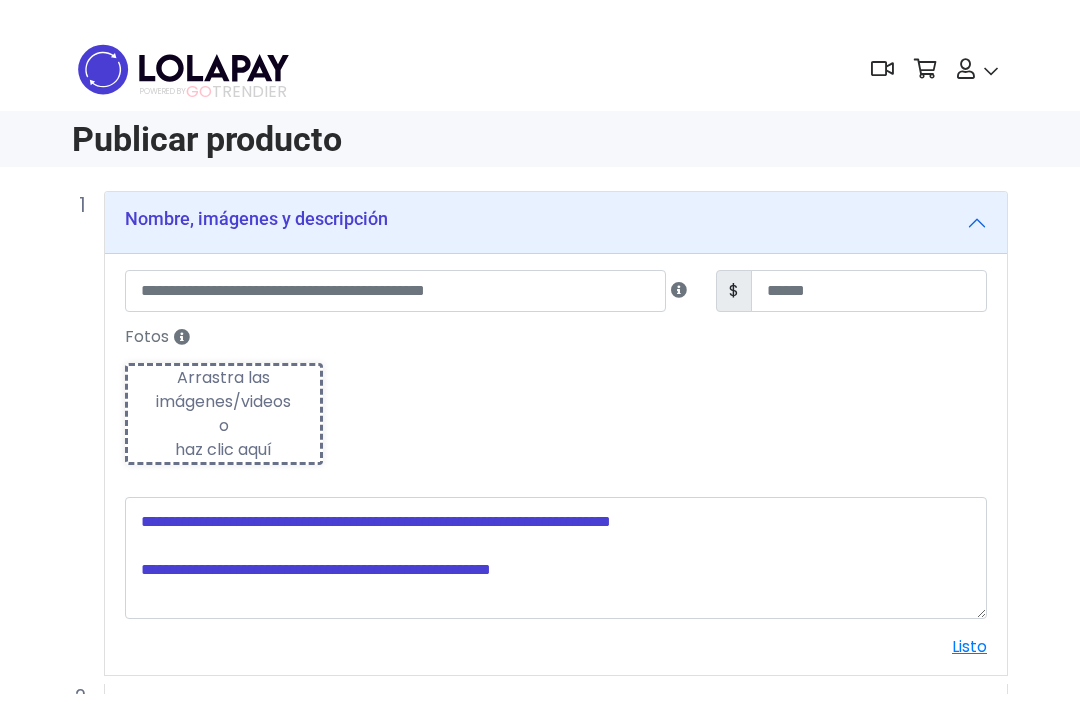 scroll, scrollTop: 0, scrollLeft: 0, axis: both 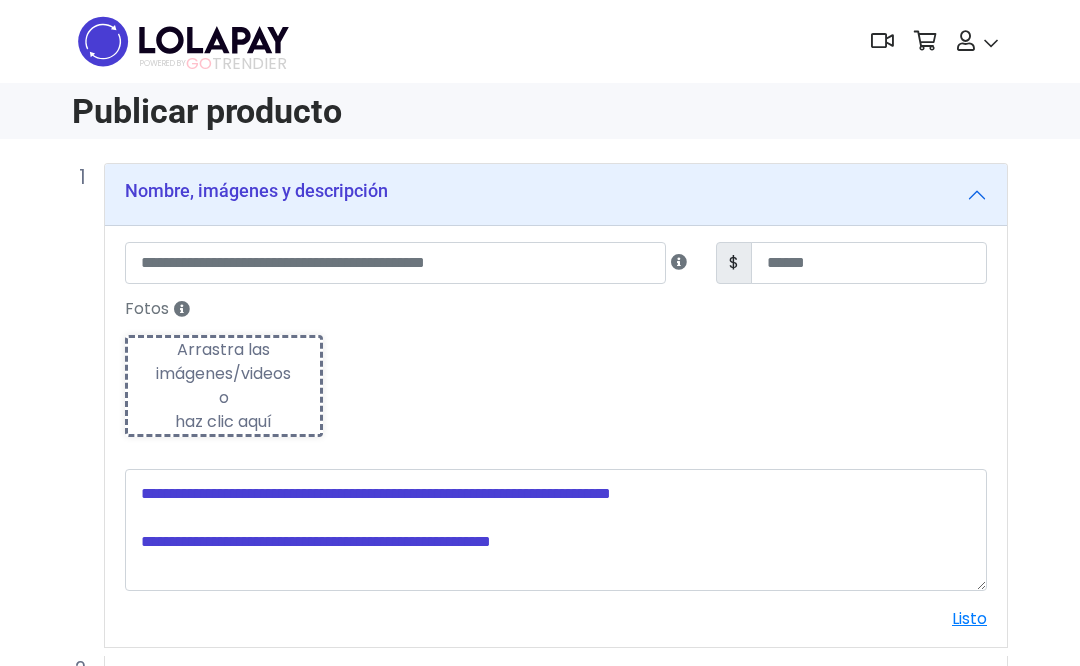 click on "Arrastra las
imágenes/videos
o
haz clic aquí" at bounding box center [224, 386] 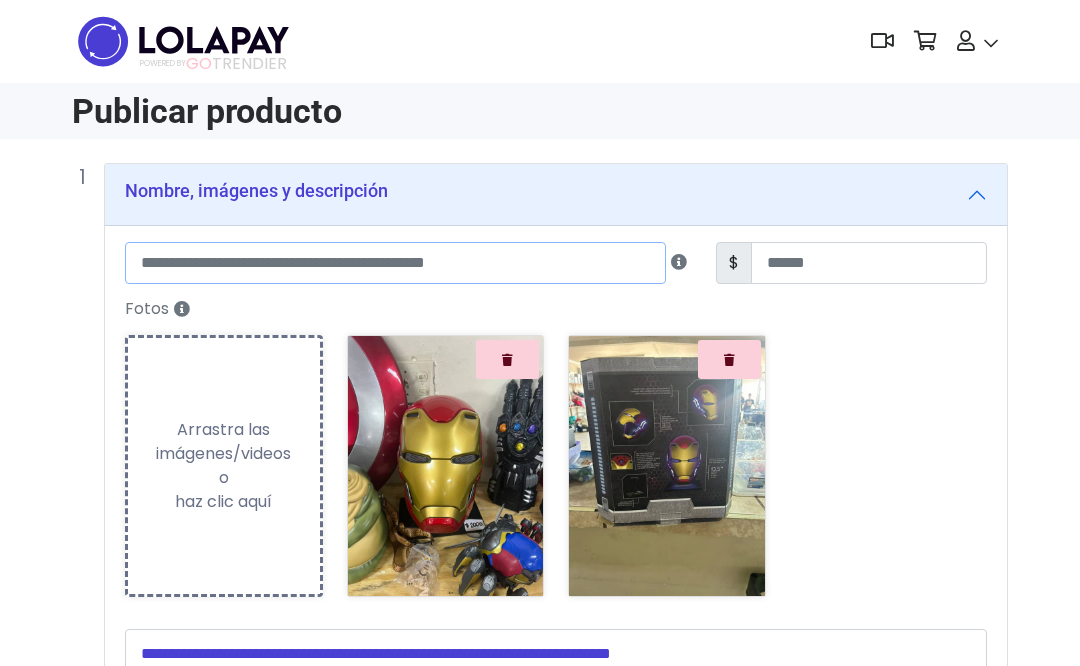 click at bounding box center (395, 263) 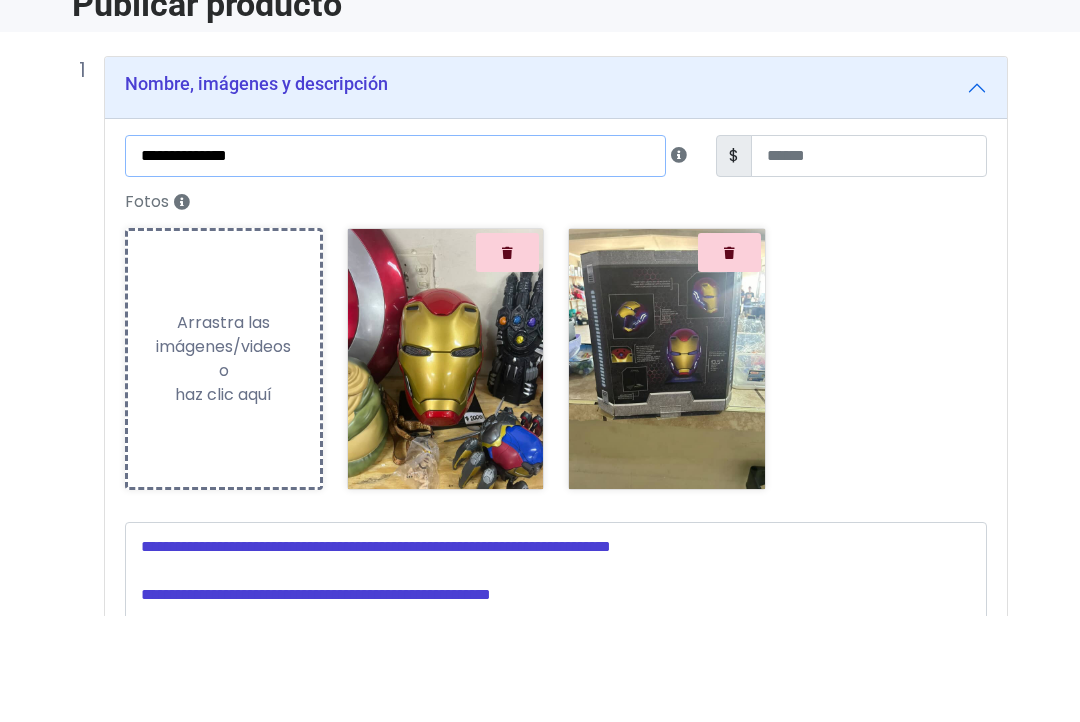 type on "**********" 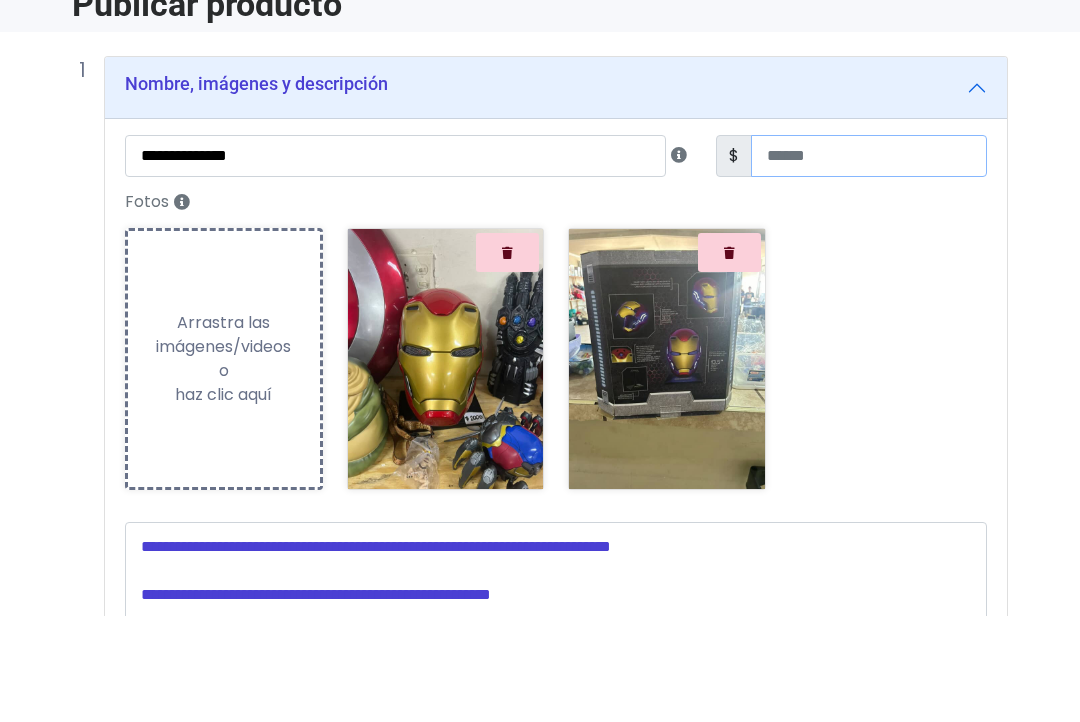 click at bounding box center [869, 263] 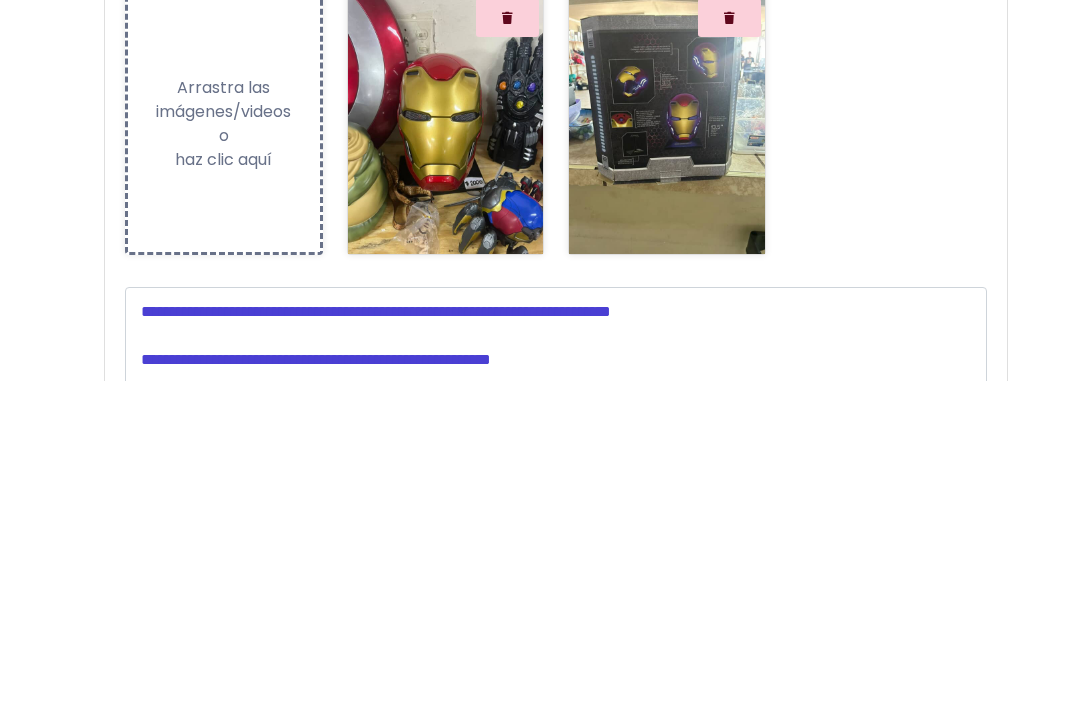 type on "****" 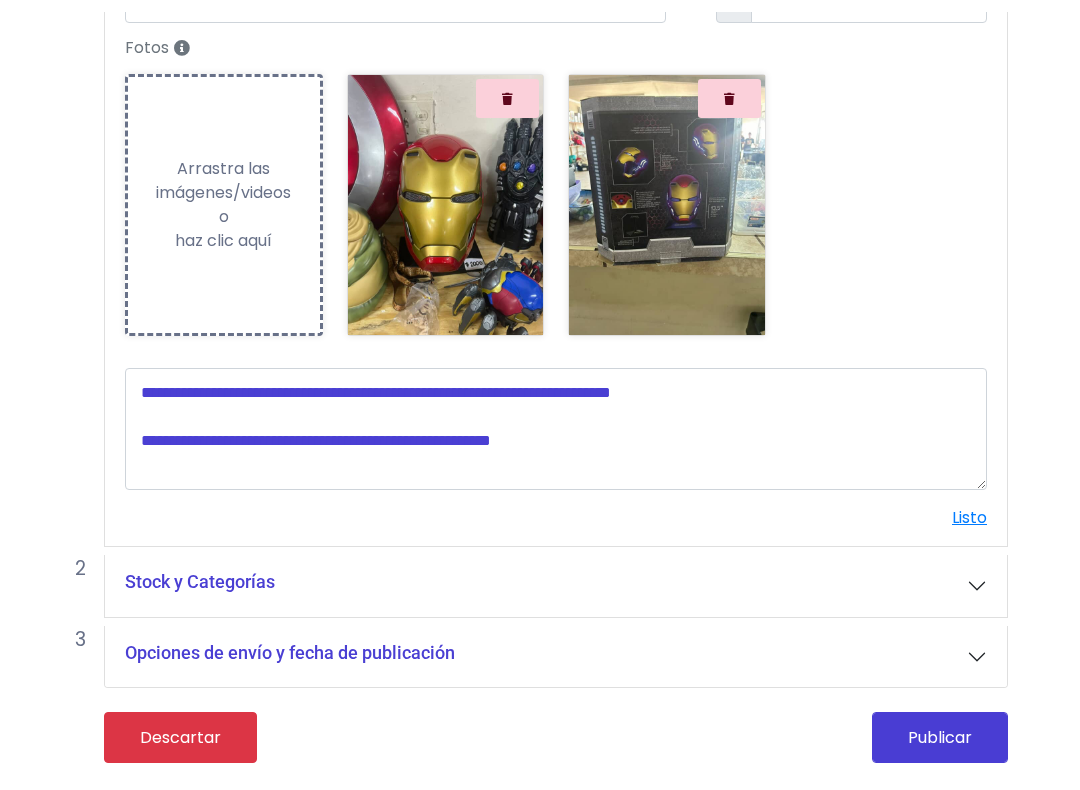 scroll, scrollTop: 250, scrollLeft: 0, axis: vertical 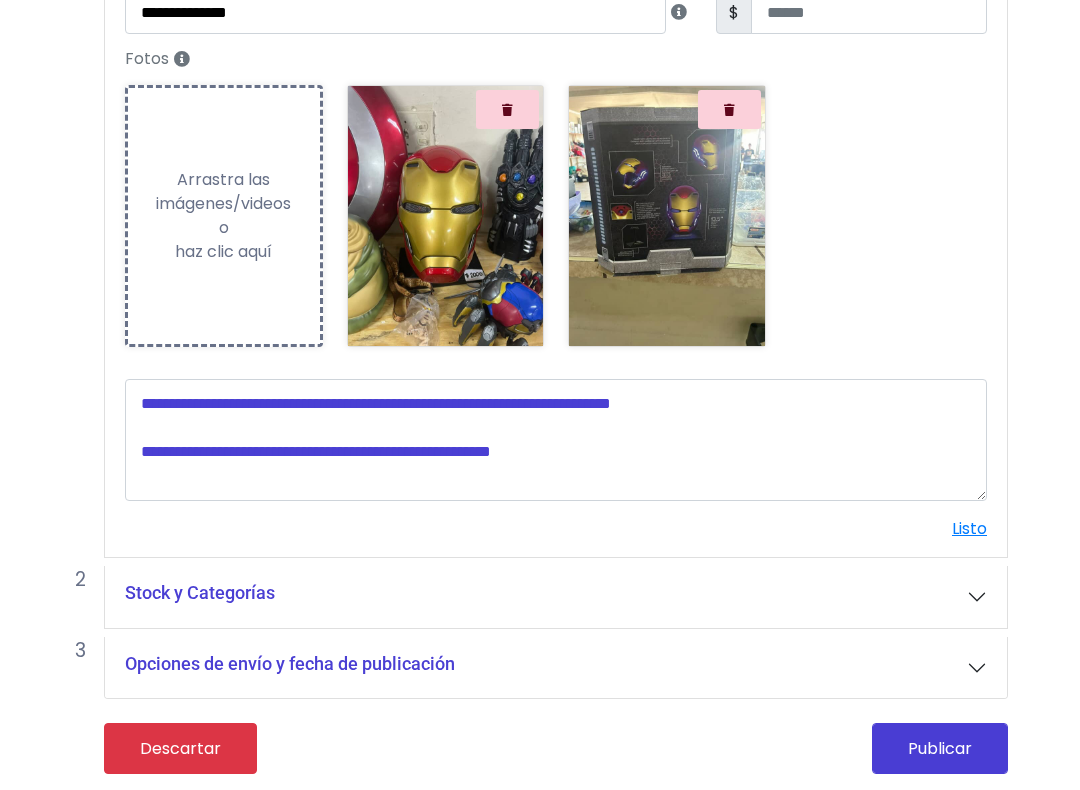 click at bounding box center [556, 440] 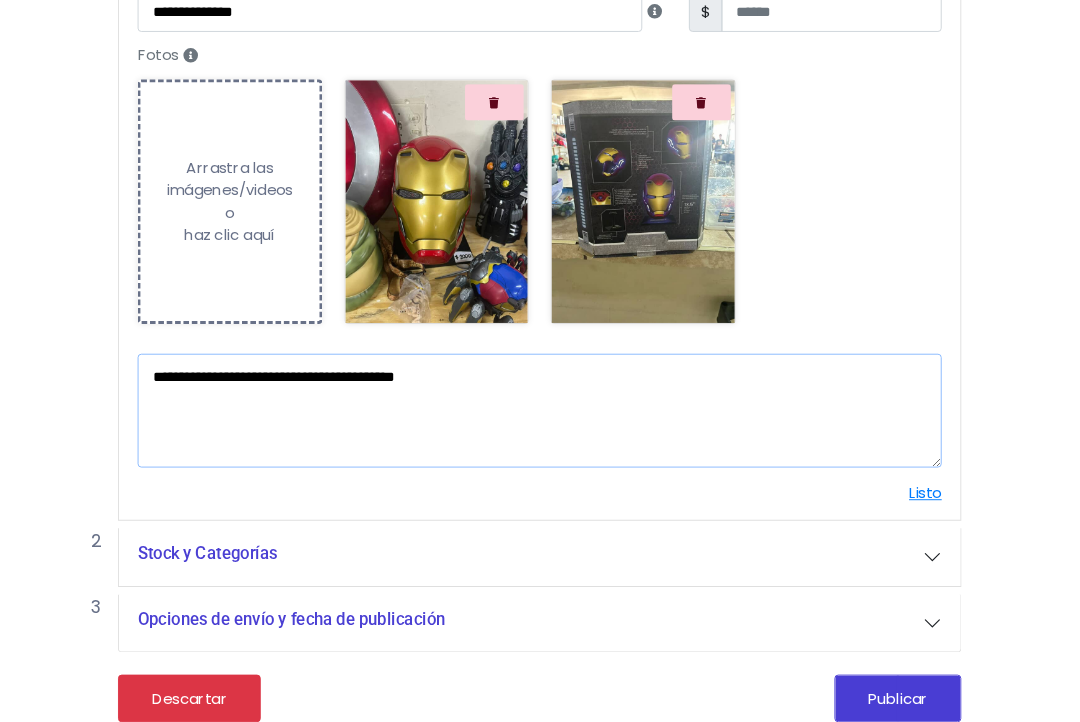 scroll, scrollTop: 318, scrollLeft: 16, axis: both 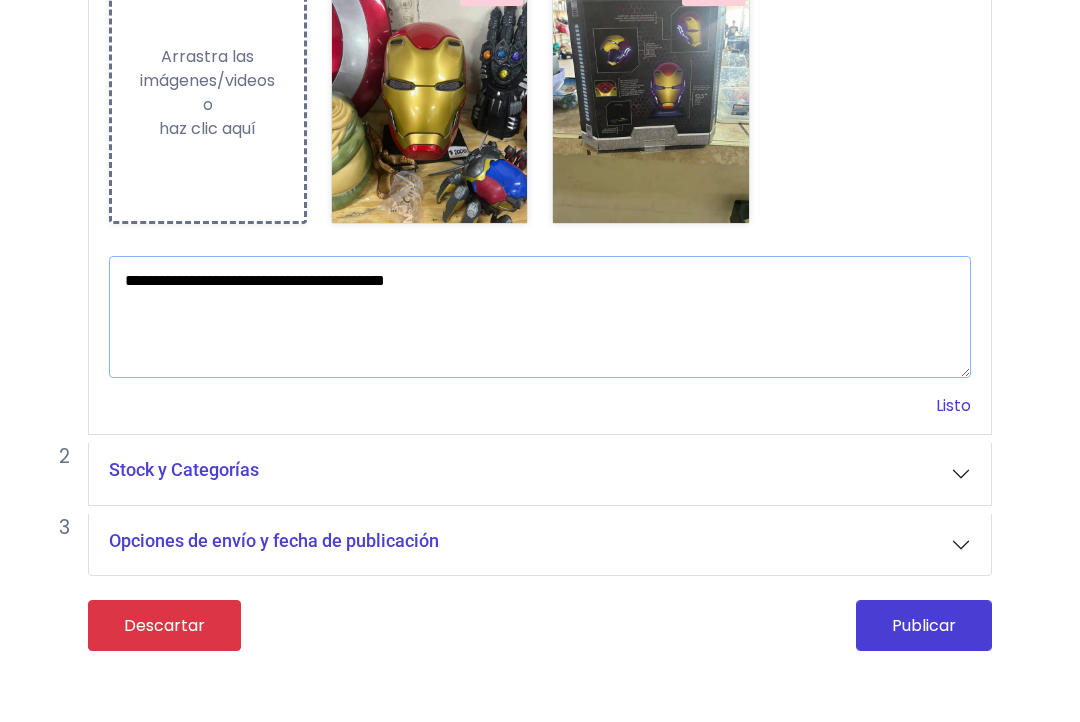 type on "**********" 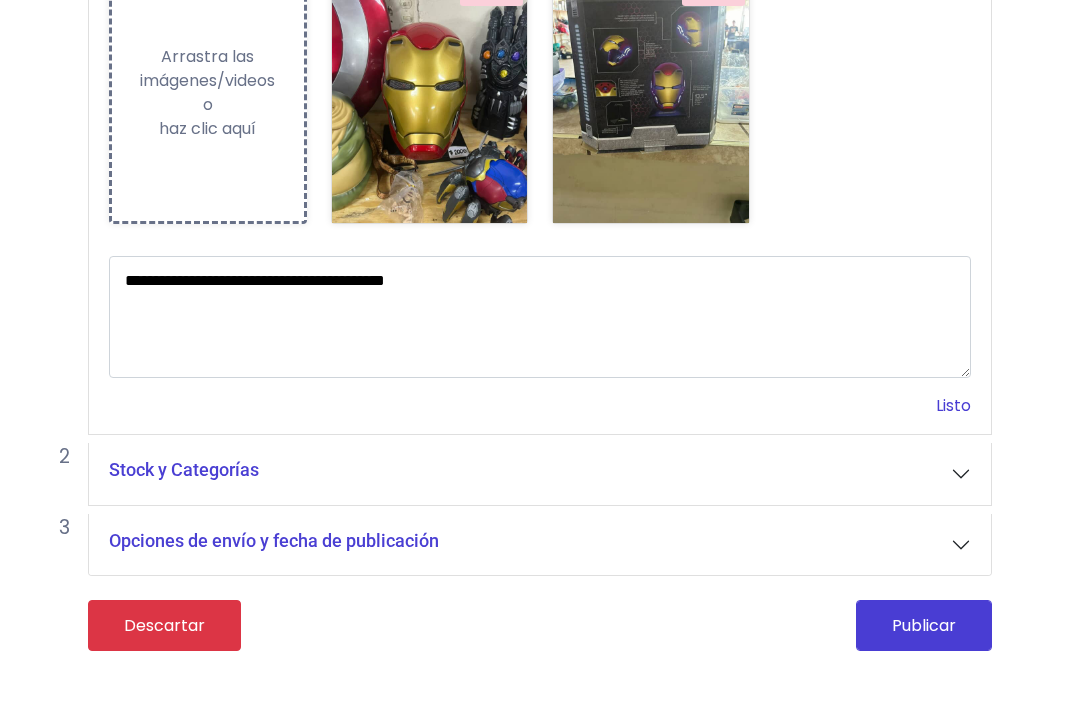 click on "Listo" at bounding box center [953, 460] 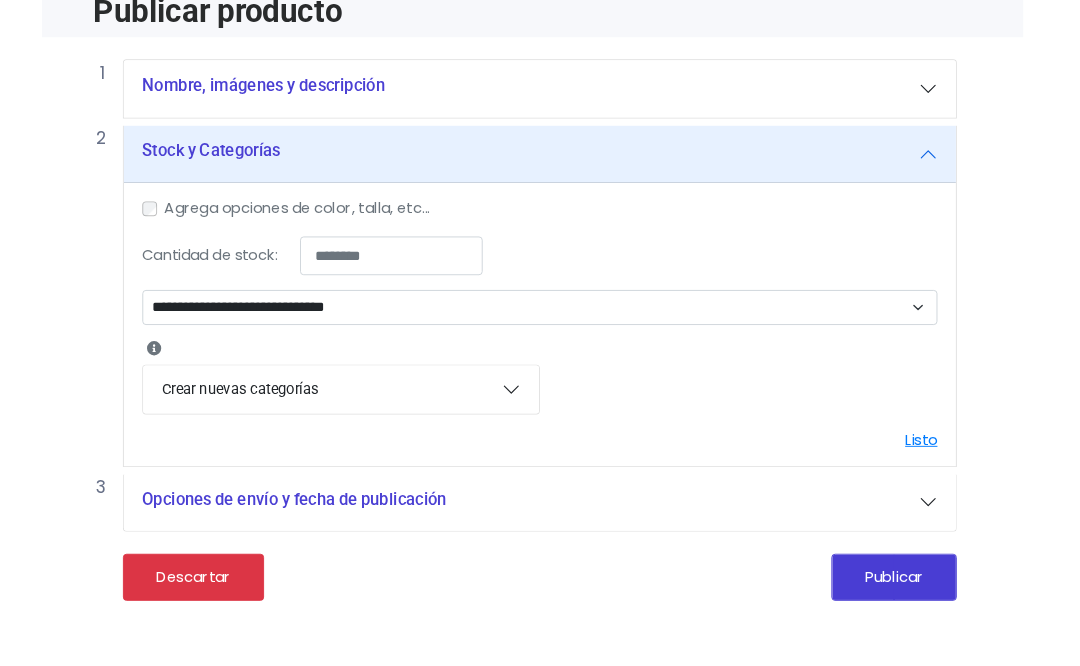 scroll, scrollTop: 100, scrollLeft: 16, axis: both 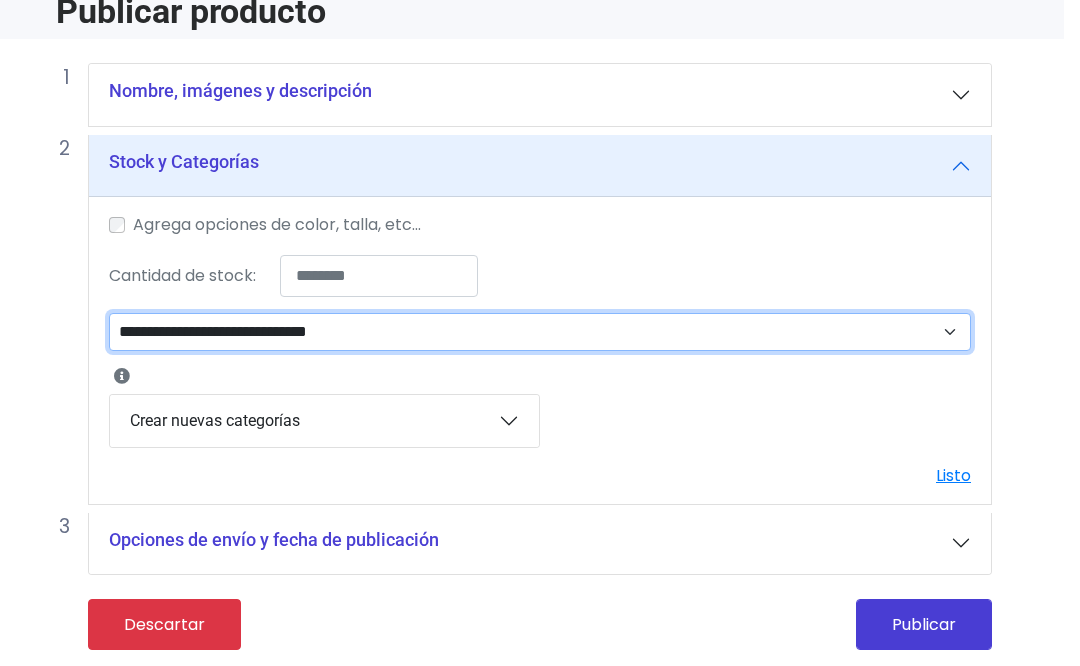 click on "**********" at bounding box center [540, 332] 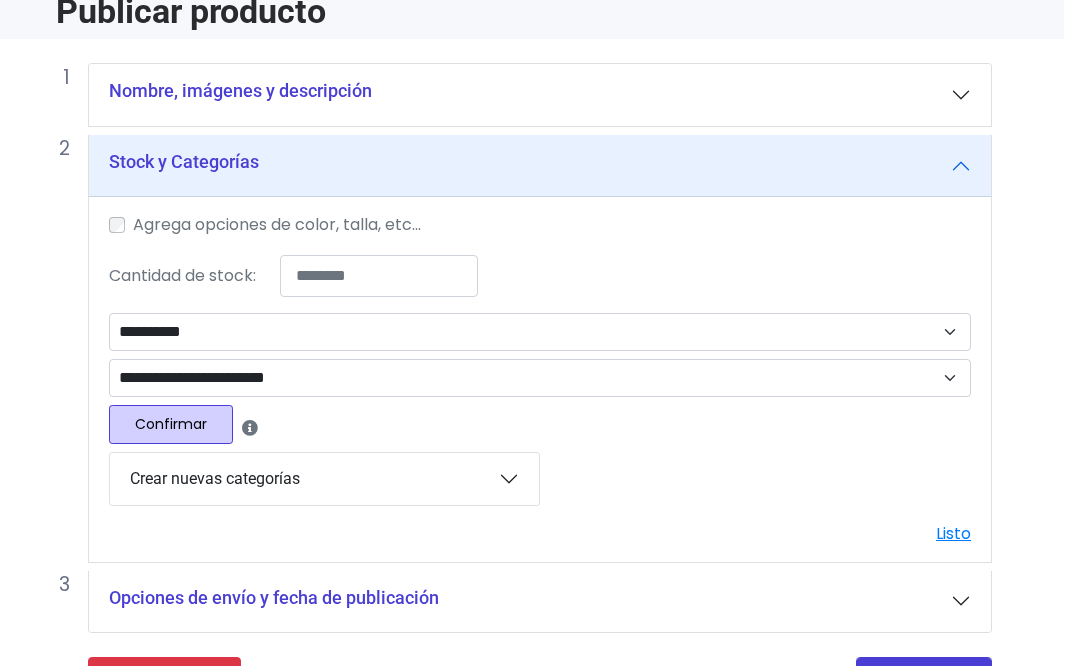 click on "**********" at bounding box center (540, 378) 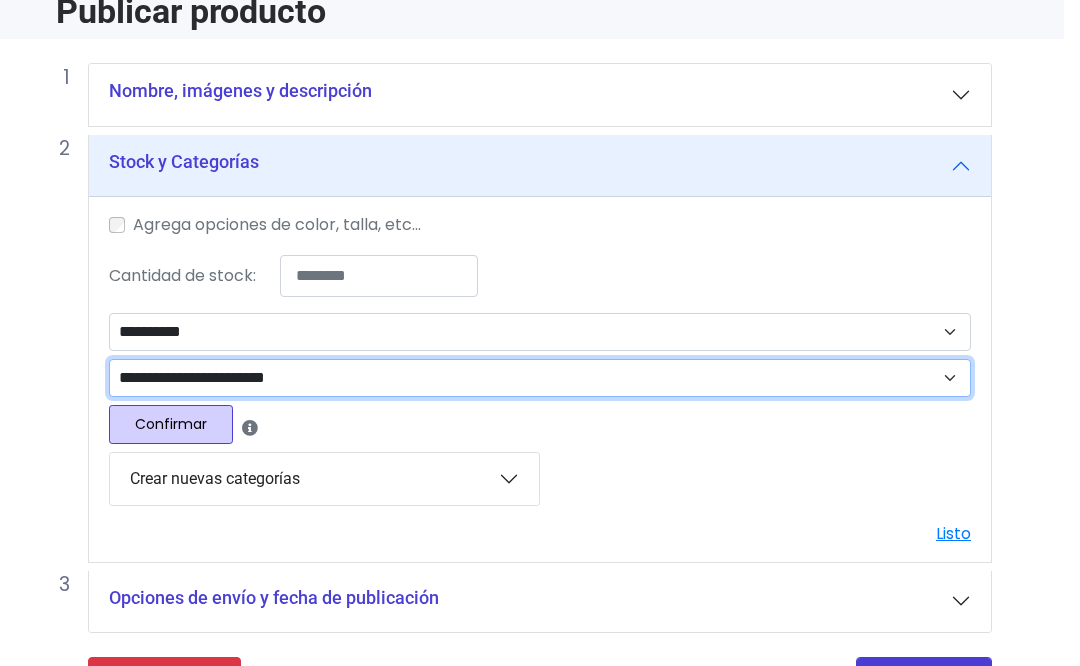 select on "**" 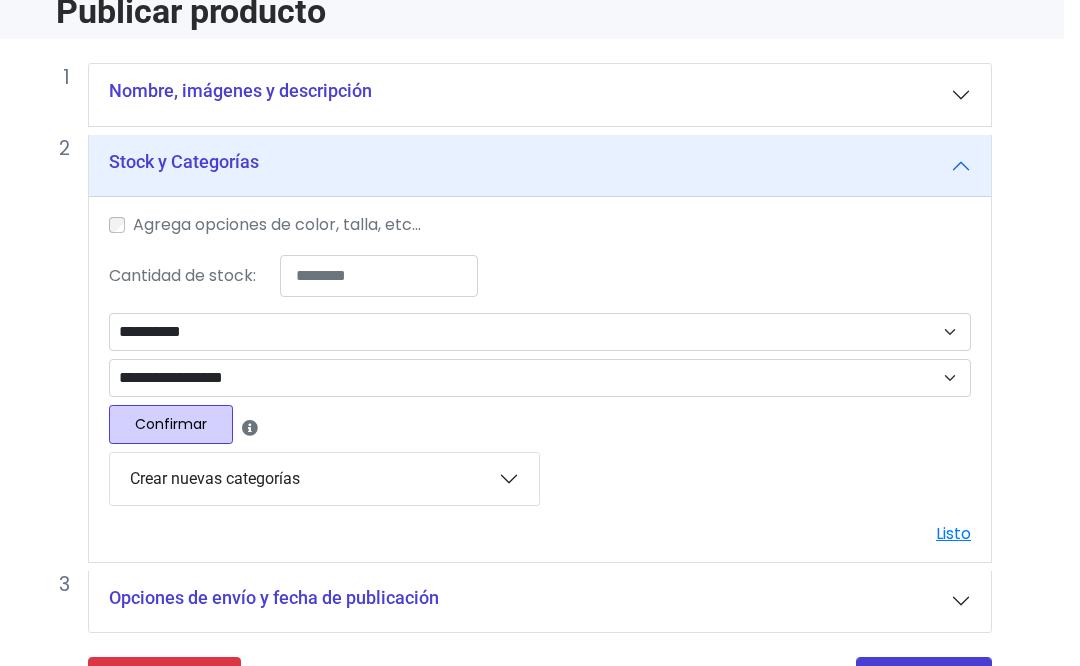 click on "Confirmar" at bounding box center [171, 424] 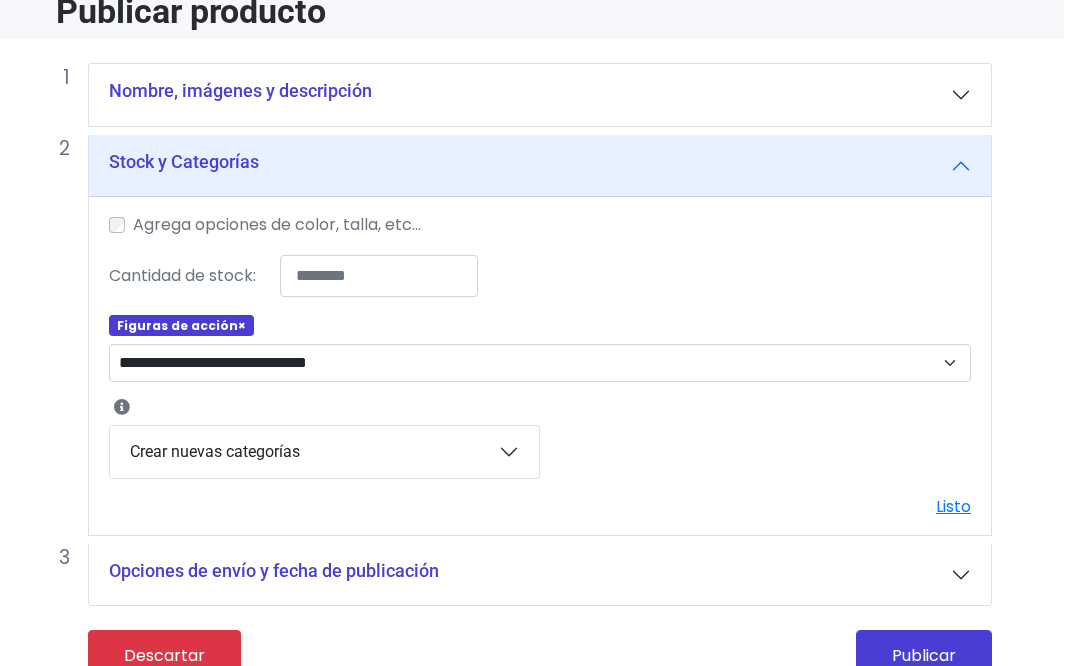 scroll, scrollTop: 131, scrollLeft: 16, axis: both 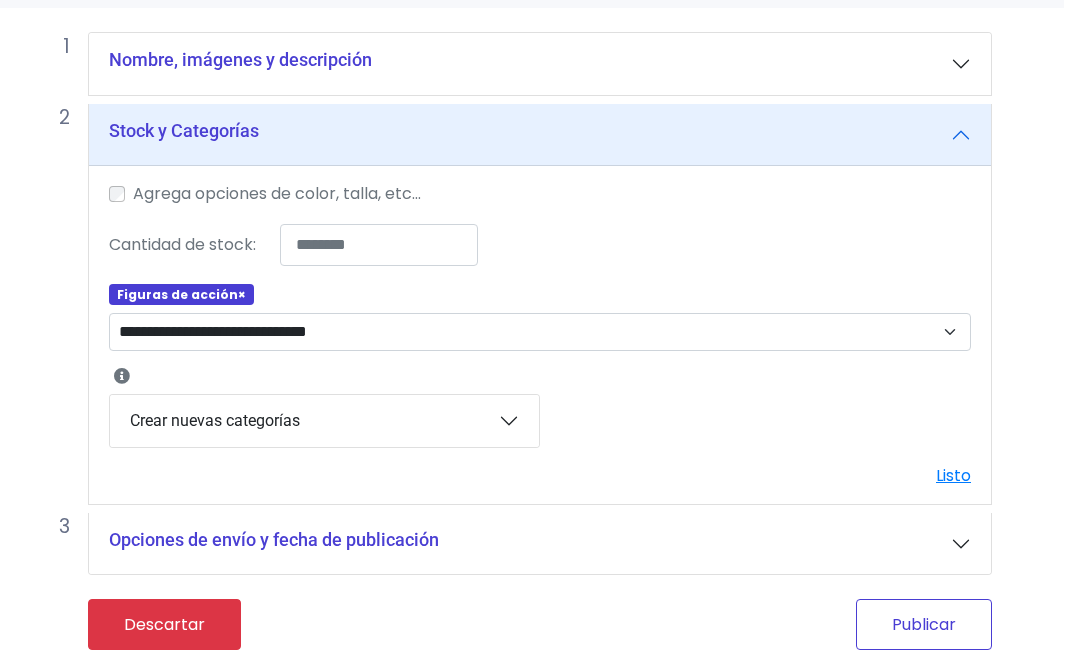 click on "Publicar" at bounding box center (924, 624) 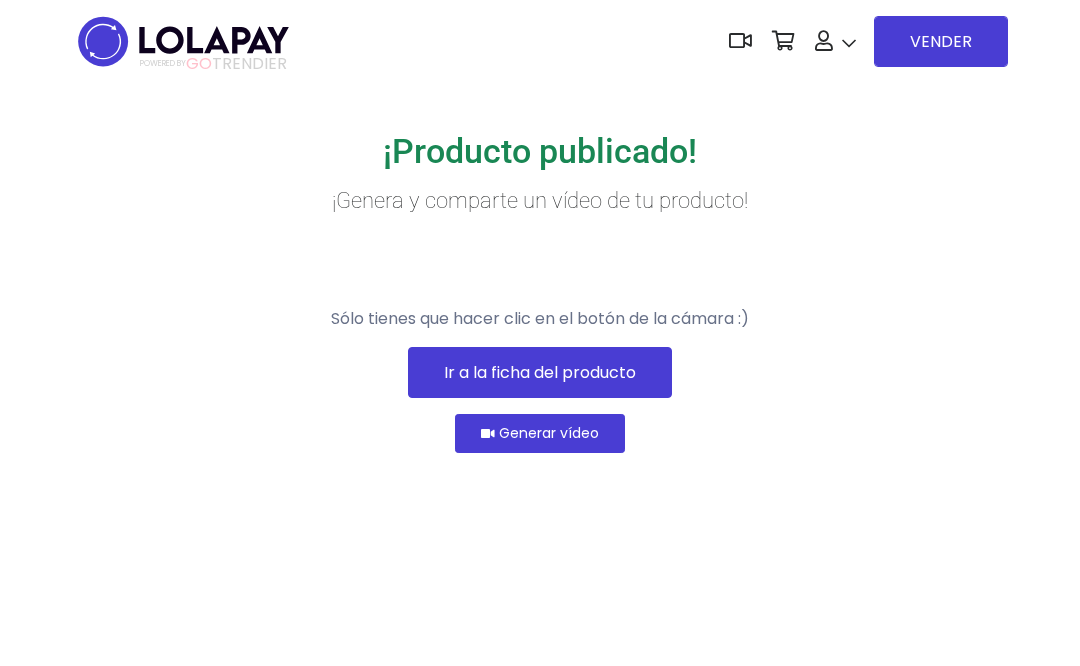 scroll, scrollTop: 0, scrollLeft: 0, axis: both 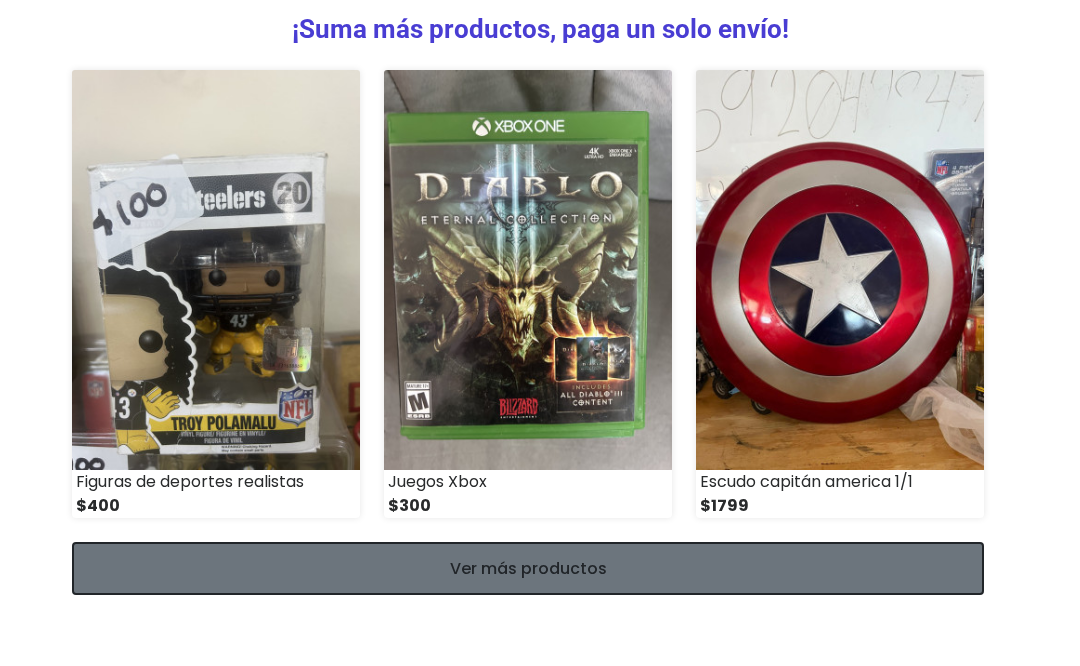 click on "Ver más productos" at bounding box center (528, 568) 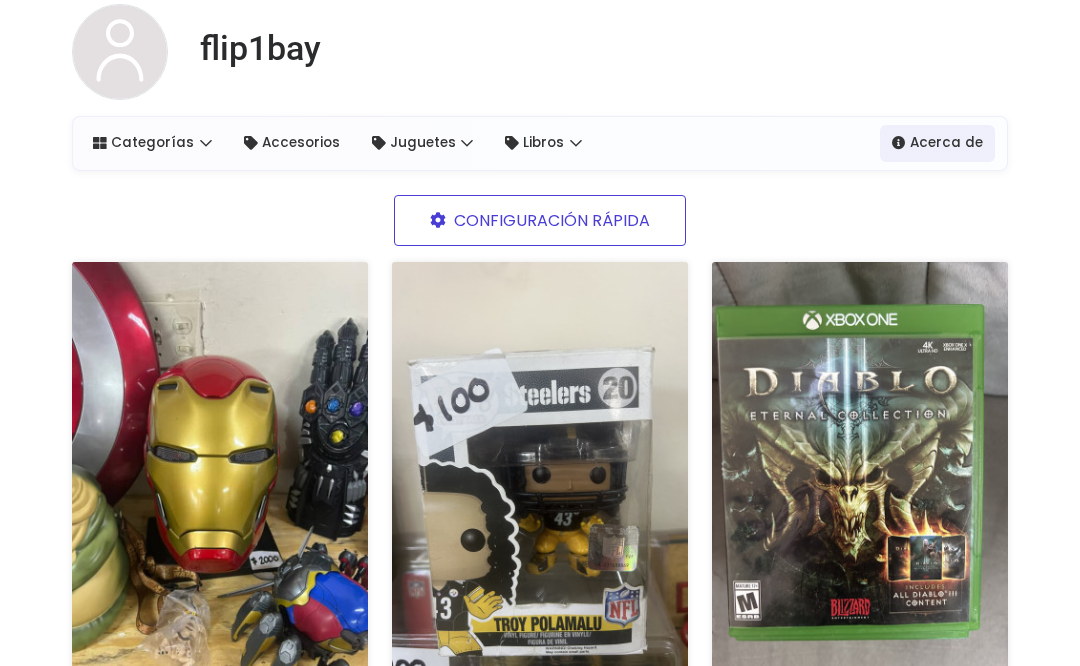 scroll, scrollTop: 0, scrollLeft: 0, axis: both 